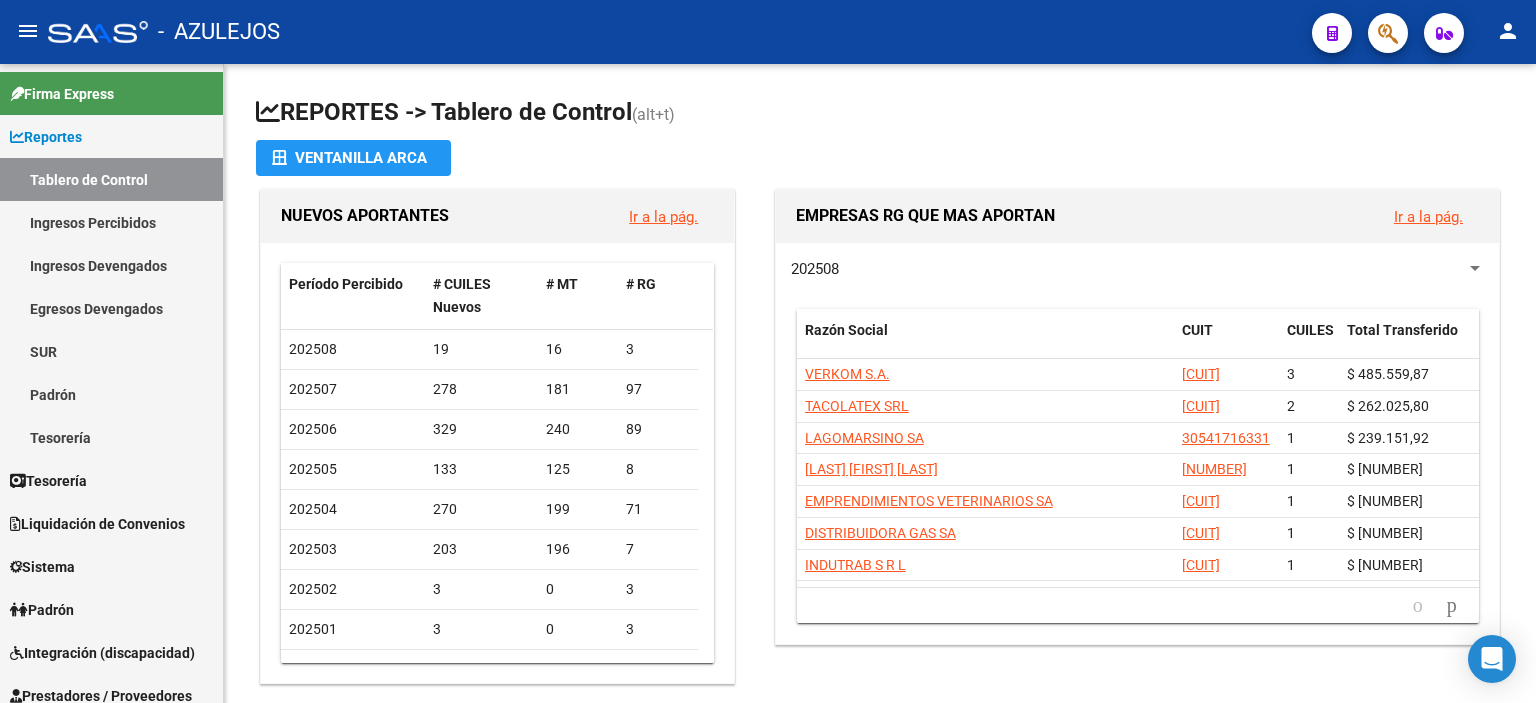 scroll, scrollTop: 0, scrollLeft: 0, axis: both 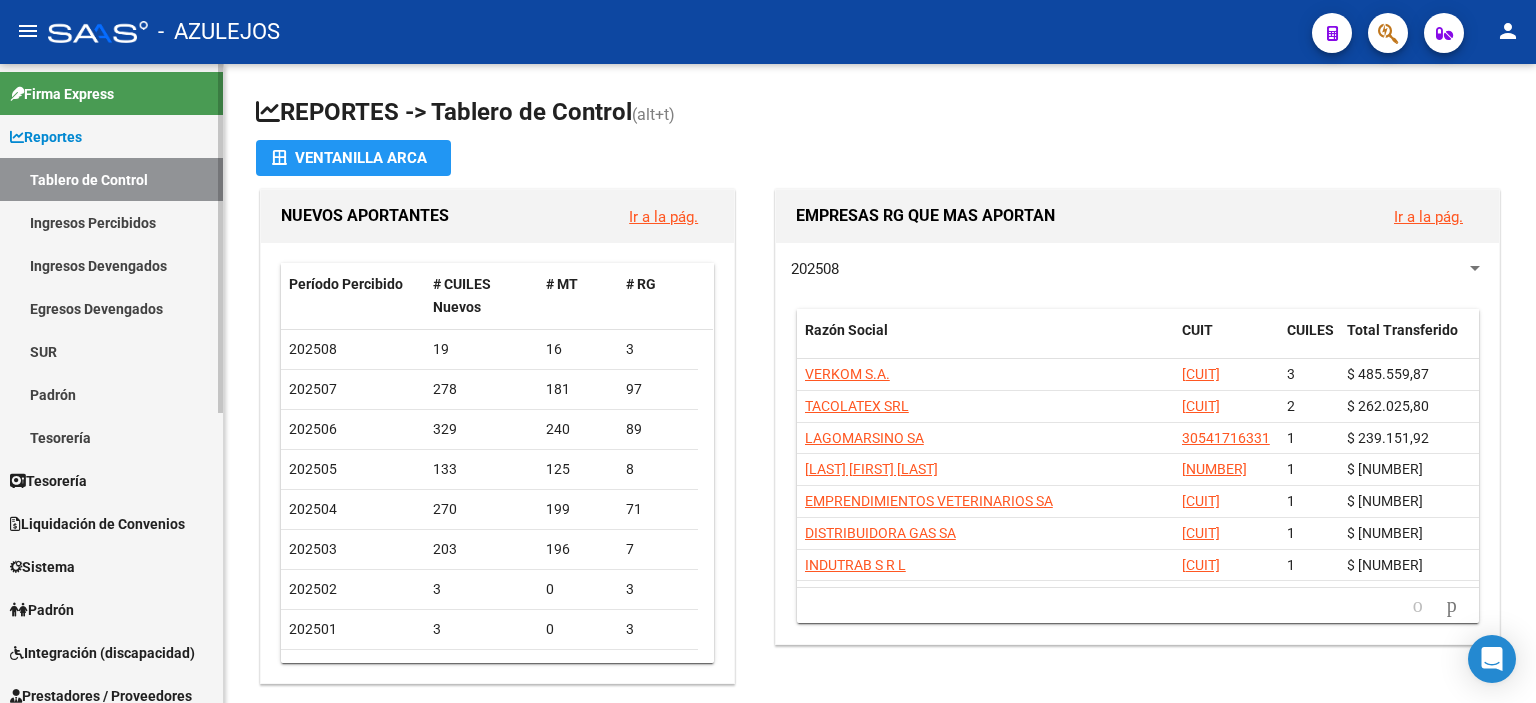 click on "Padrón" at bounding box center (111, 609) 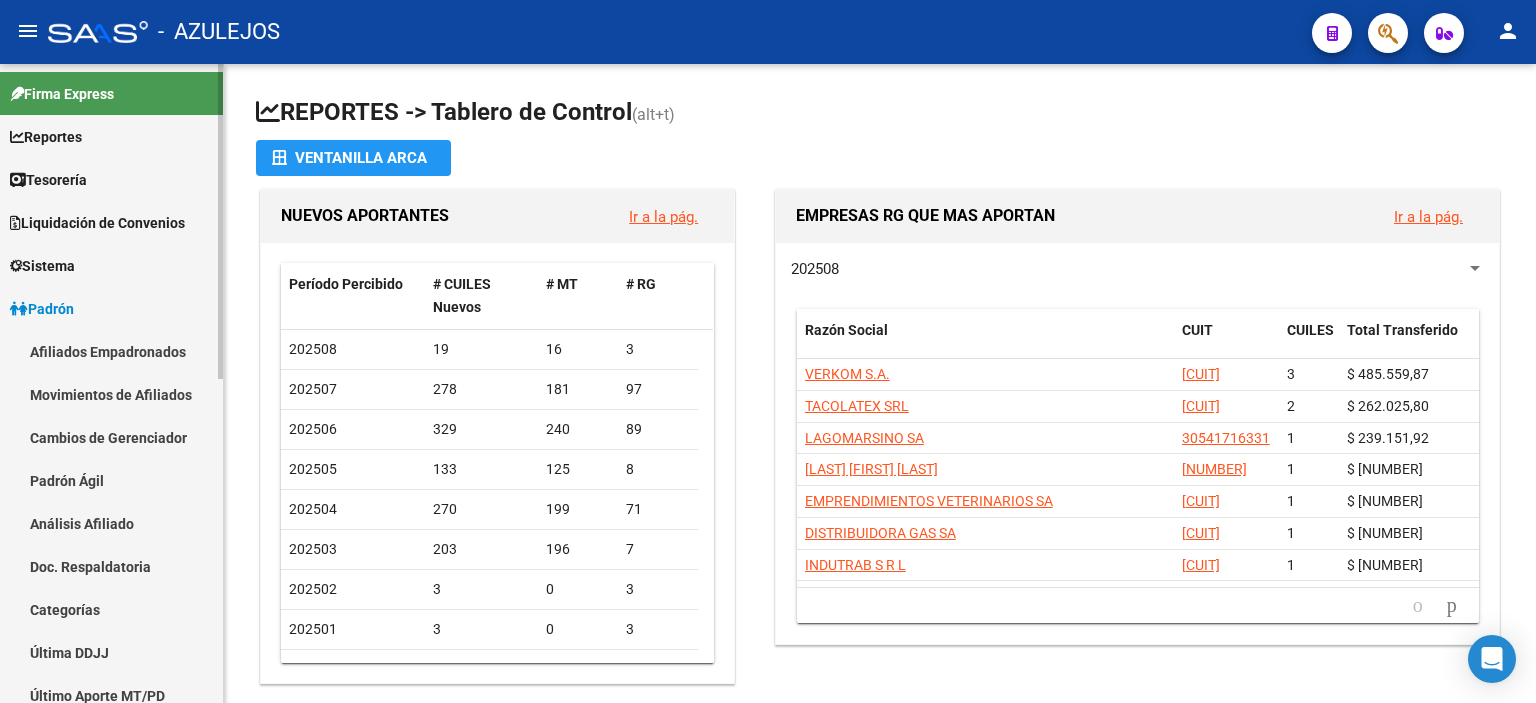 click on "Análisis Afiliado" at bounding box center (111, 523) 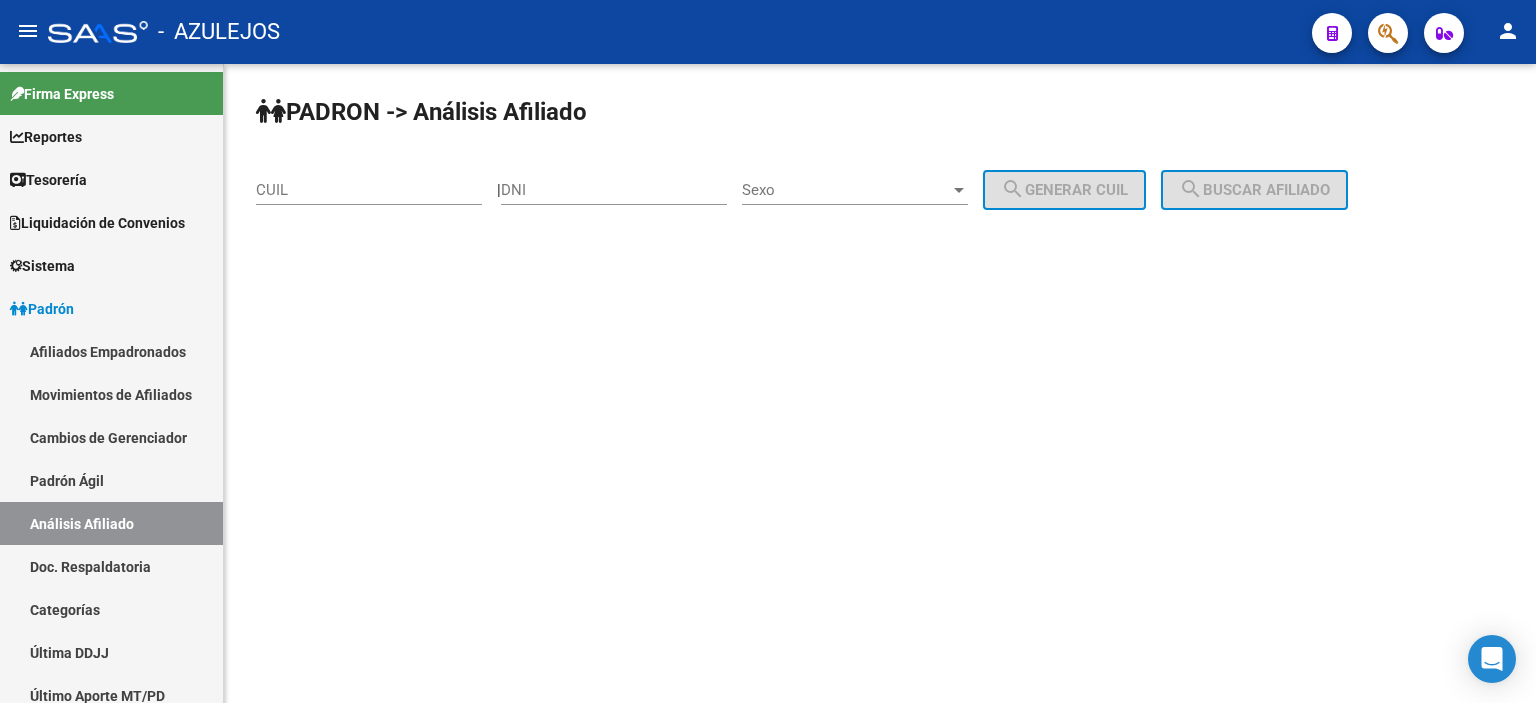 click on "DNI" at bounding box center (614, 190) 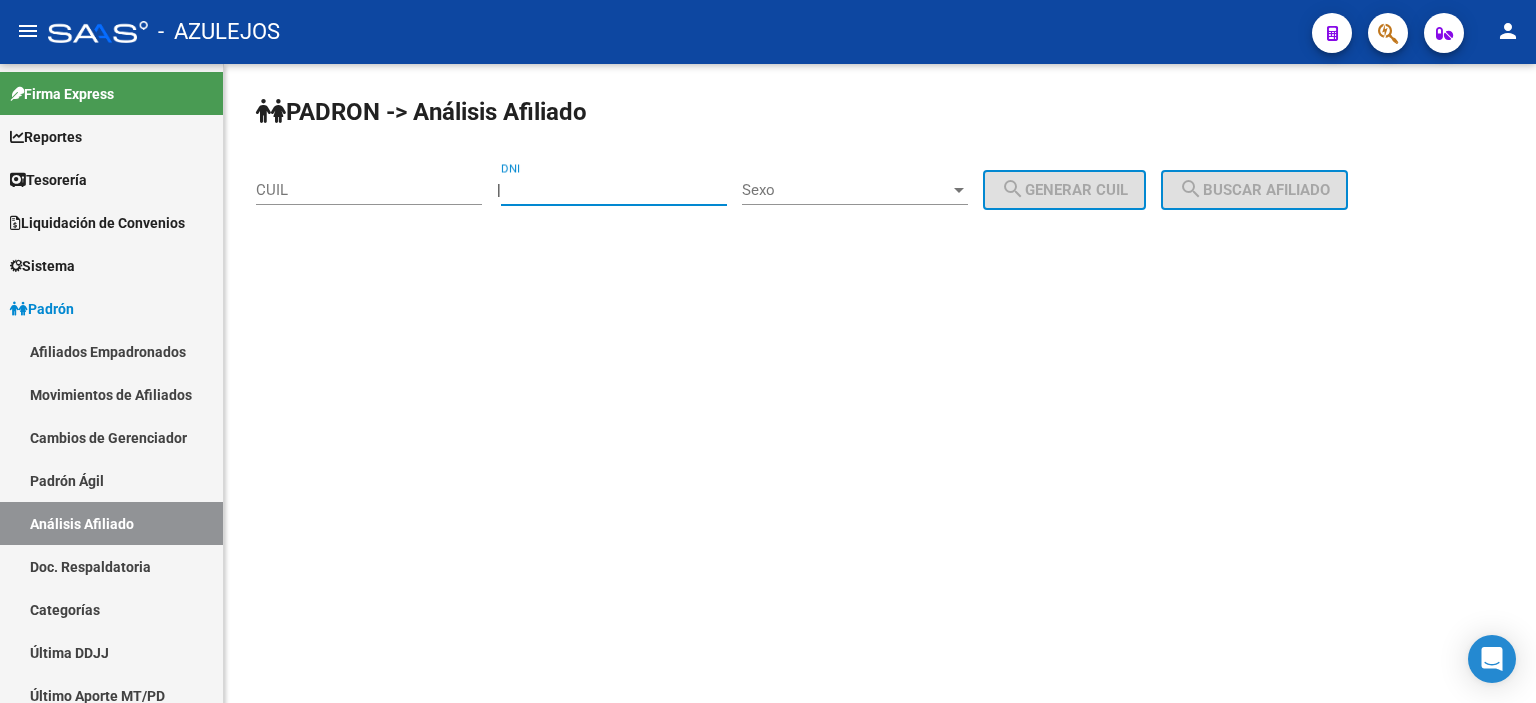 click on "DNI" at bounding box center (614, 190) 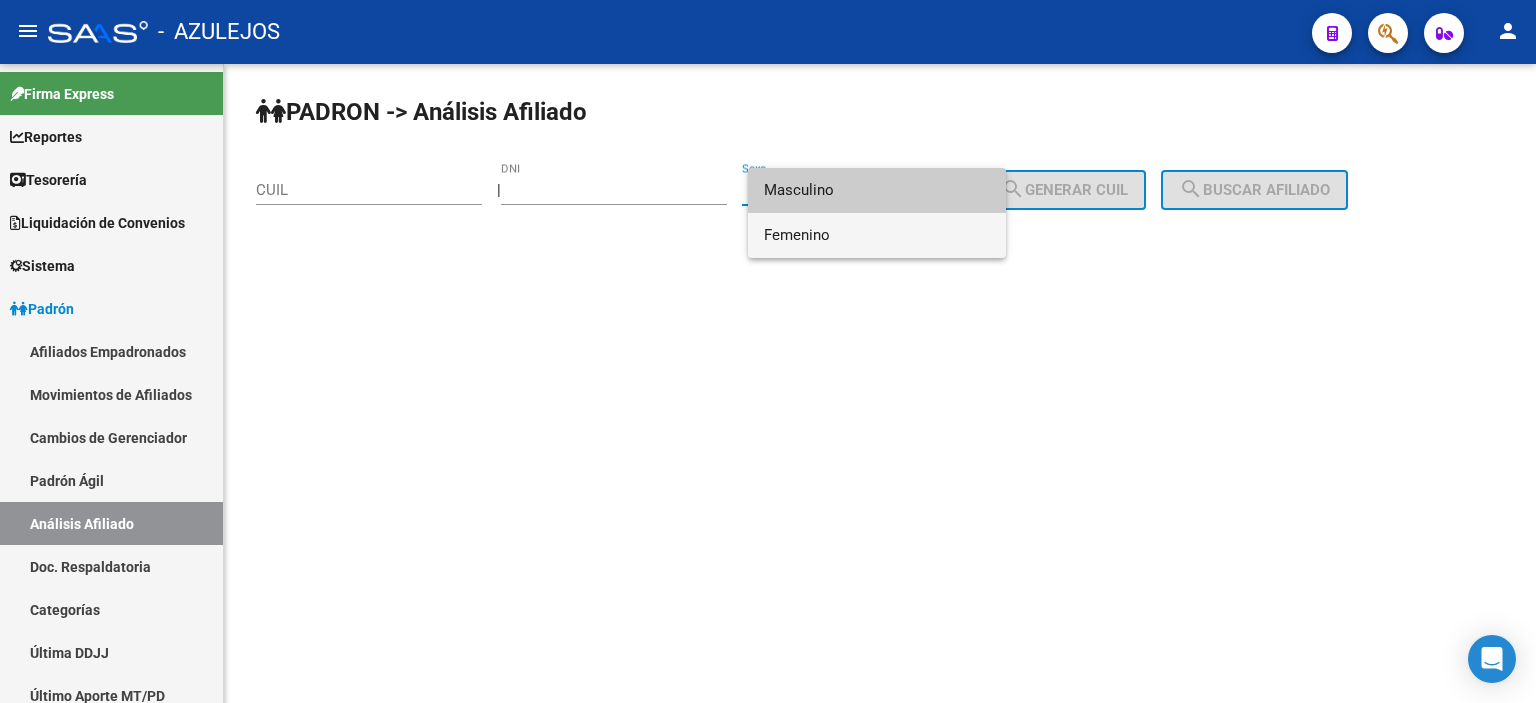 click on "Femenino" at bounding box center (877, 235) 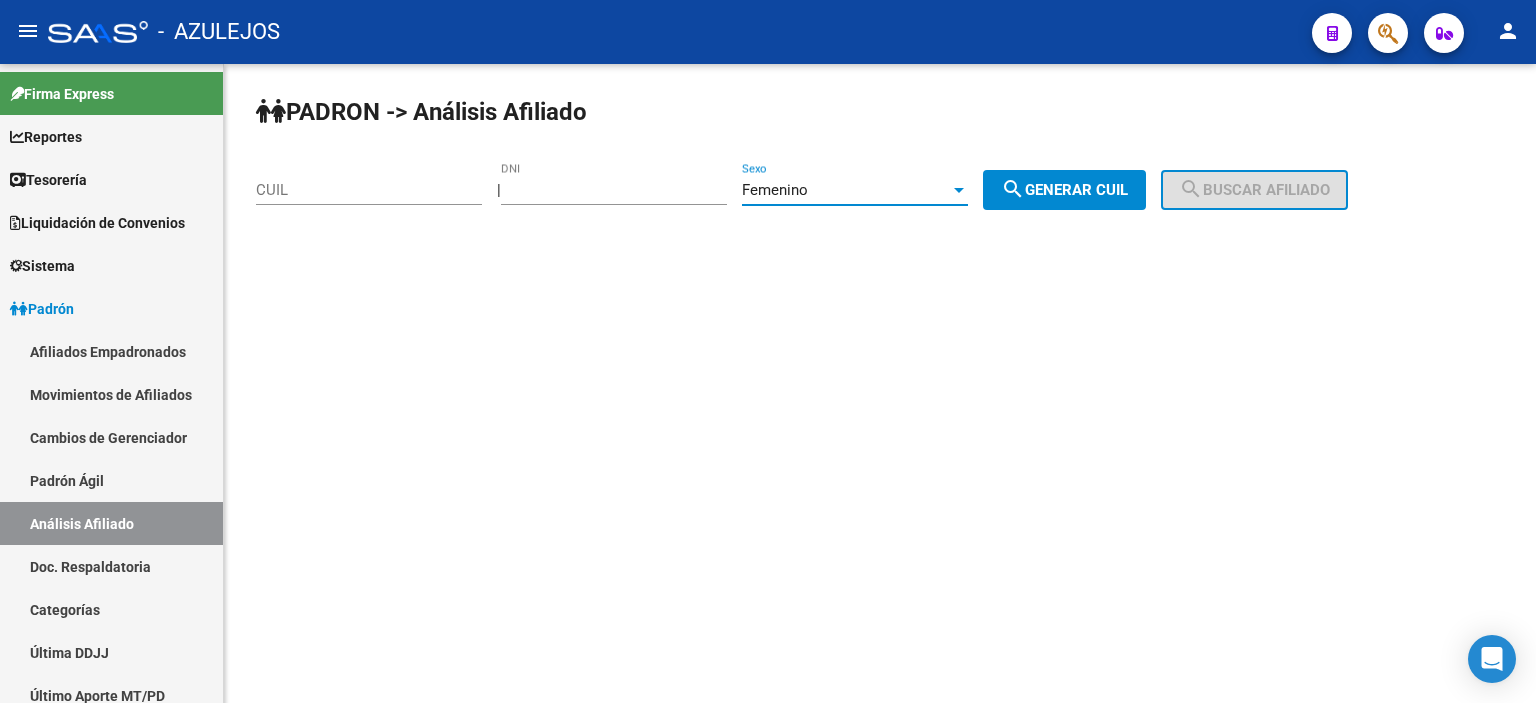 drag, startPoint x: 1068, startPoint y: 185, endPoint x: 1139, endPoint y: 185, distance: 71 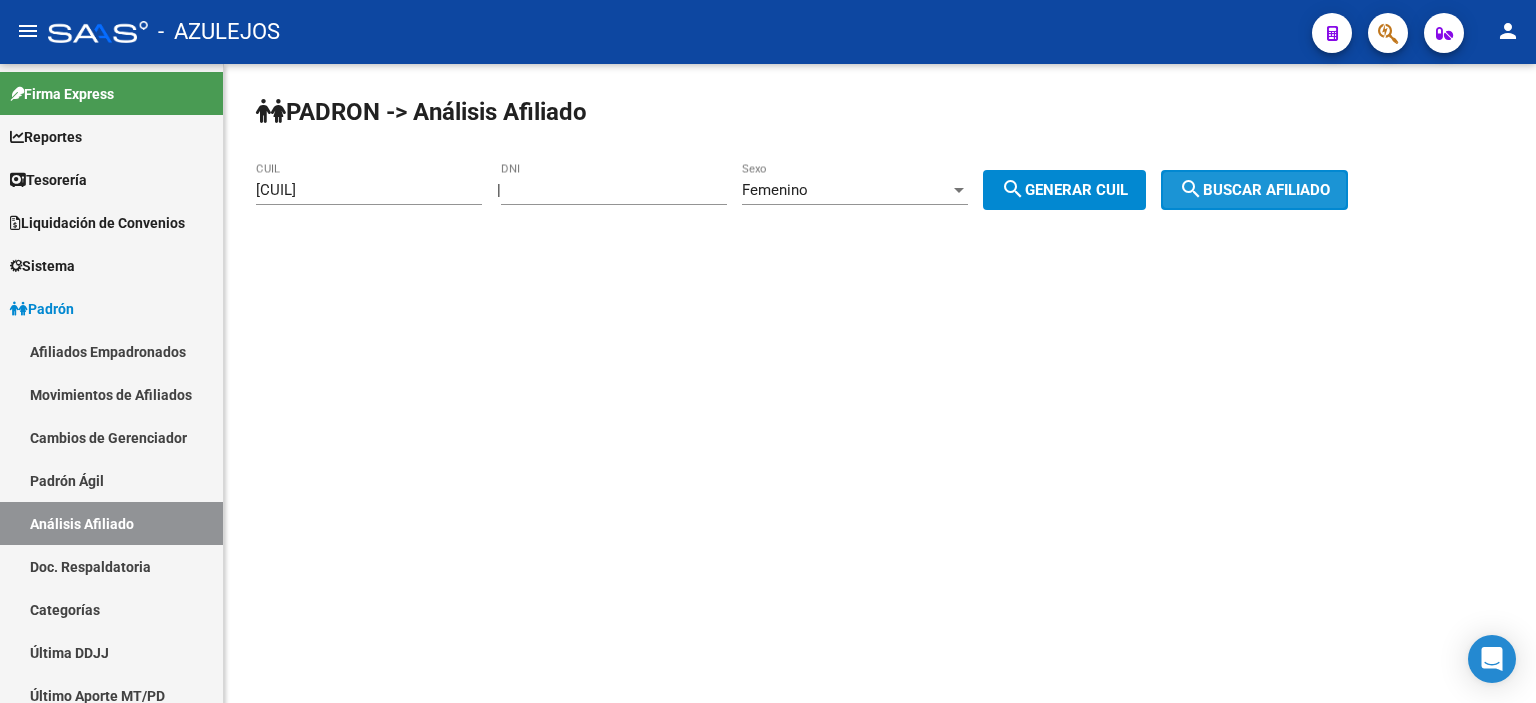 click on "search  Buscar afiliado" 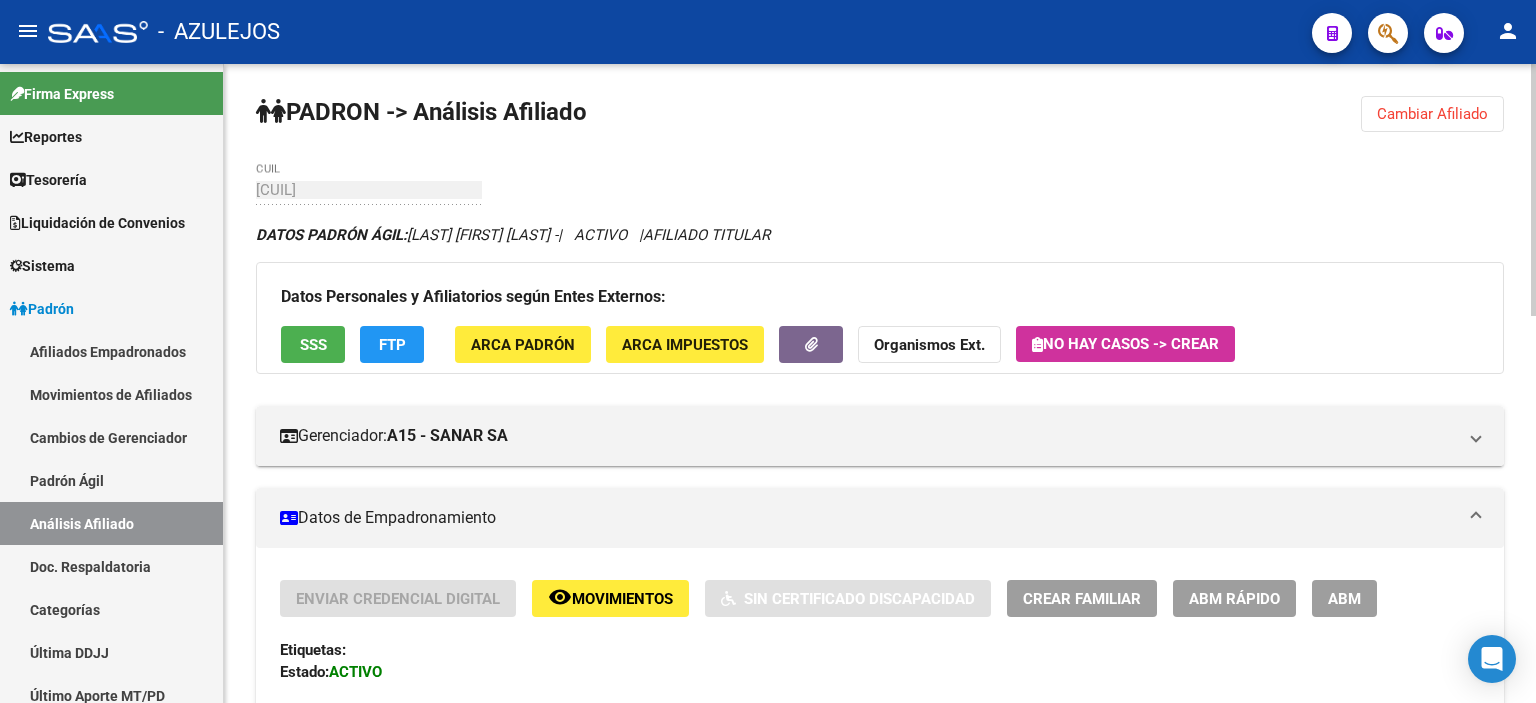 scroll, scrollTop: 200, scrollLeft: 0, axis: vertical 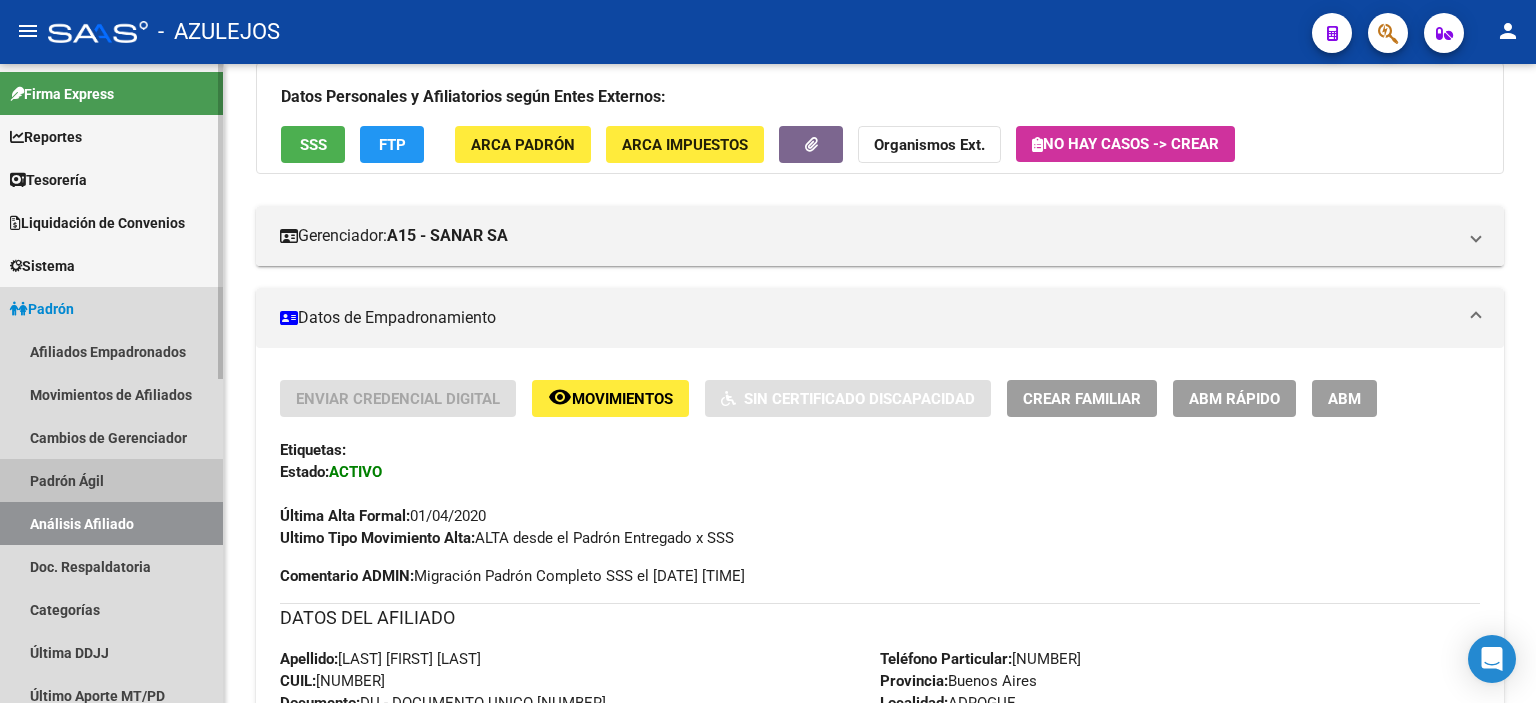 click on "Padrón Ágil" at bounding box center [111, 480] 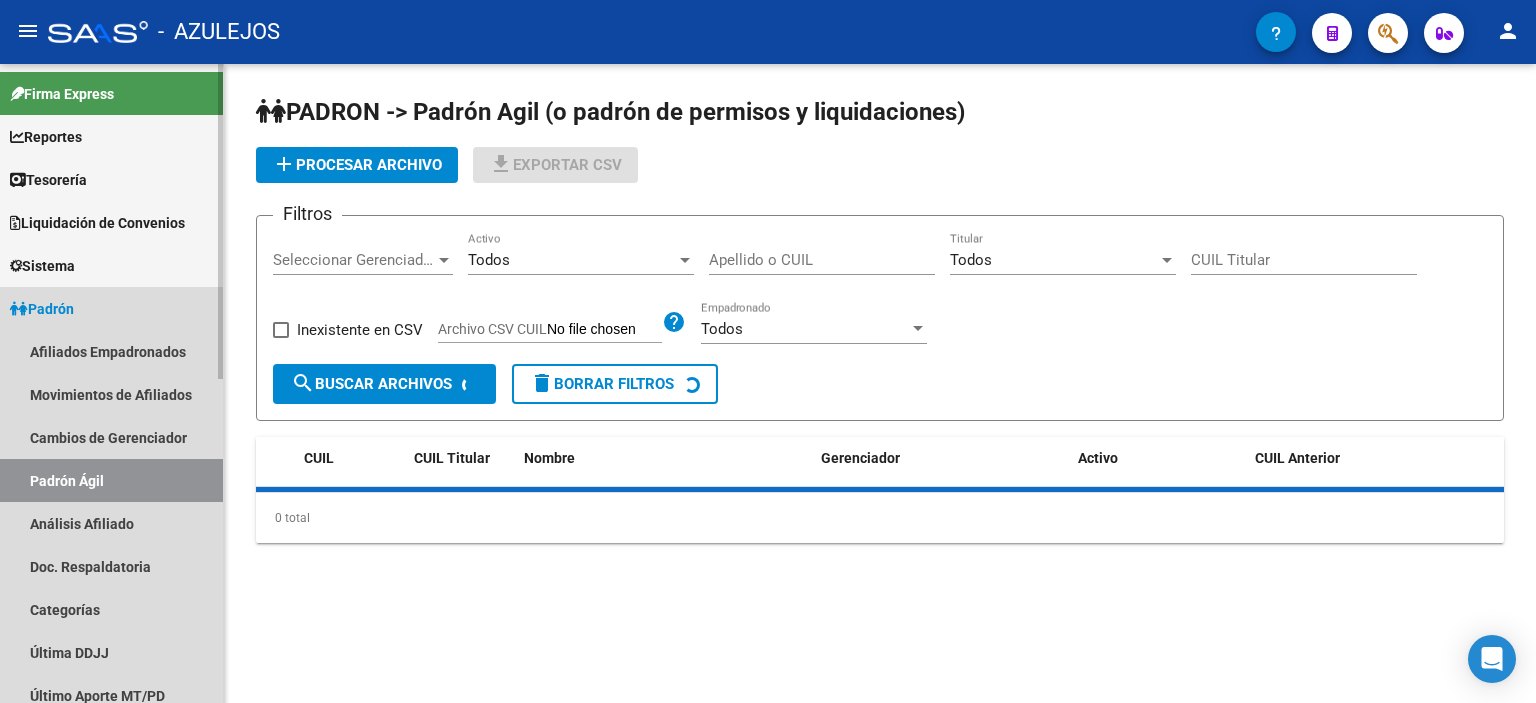 scroll, scrollTop: 0, scrollLeft: 0, axis: both 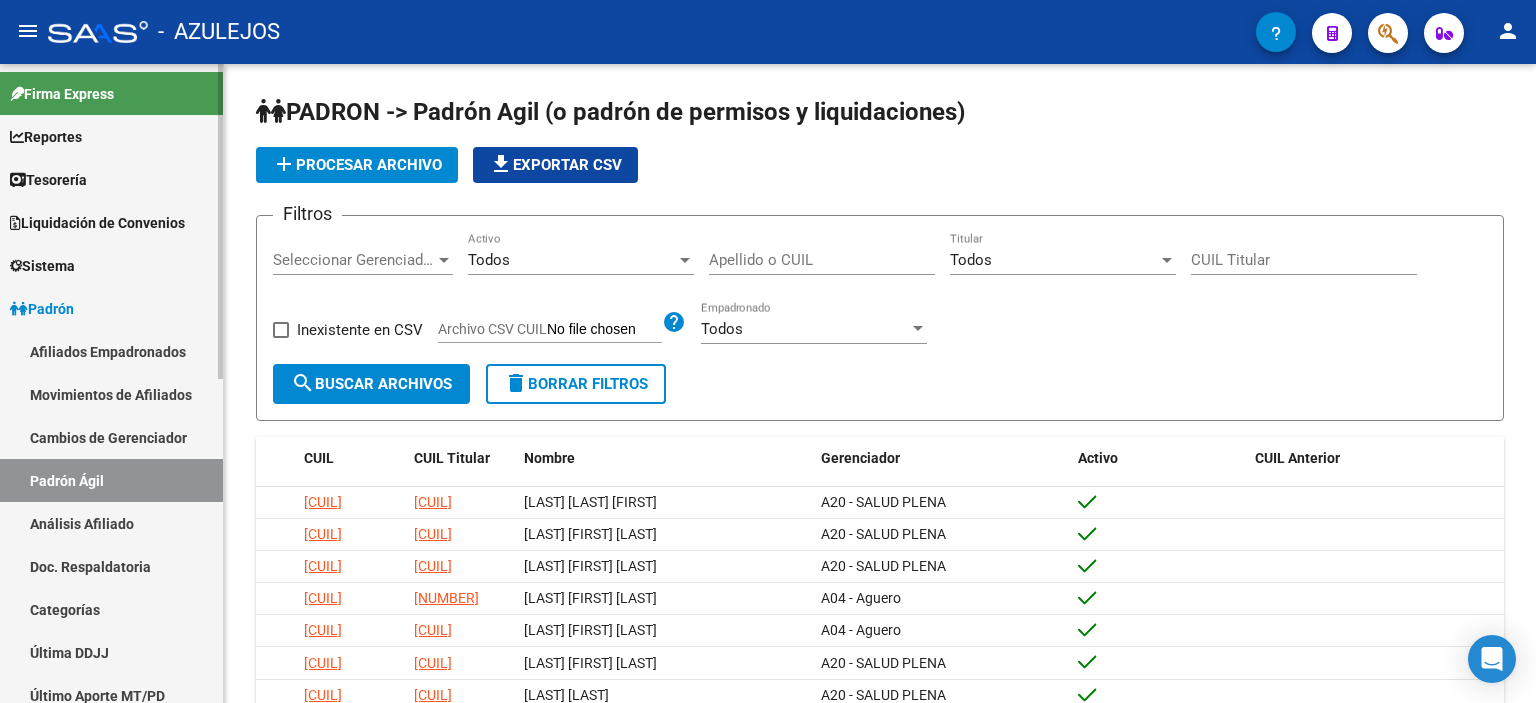 click on "Análisis Afiliado" at bounding box center [111, 523] 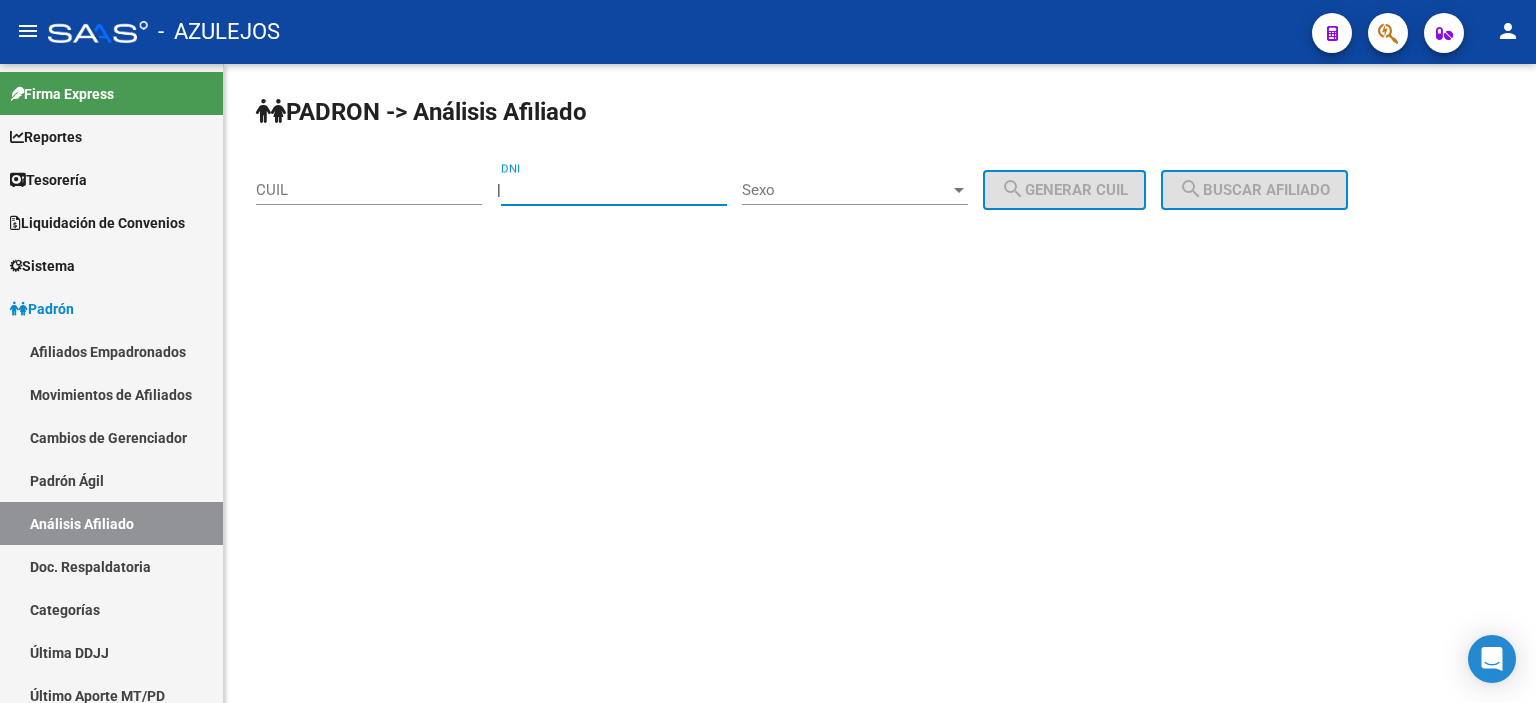 click on "DNI" at bounding box center [614, 190] 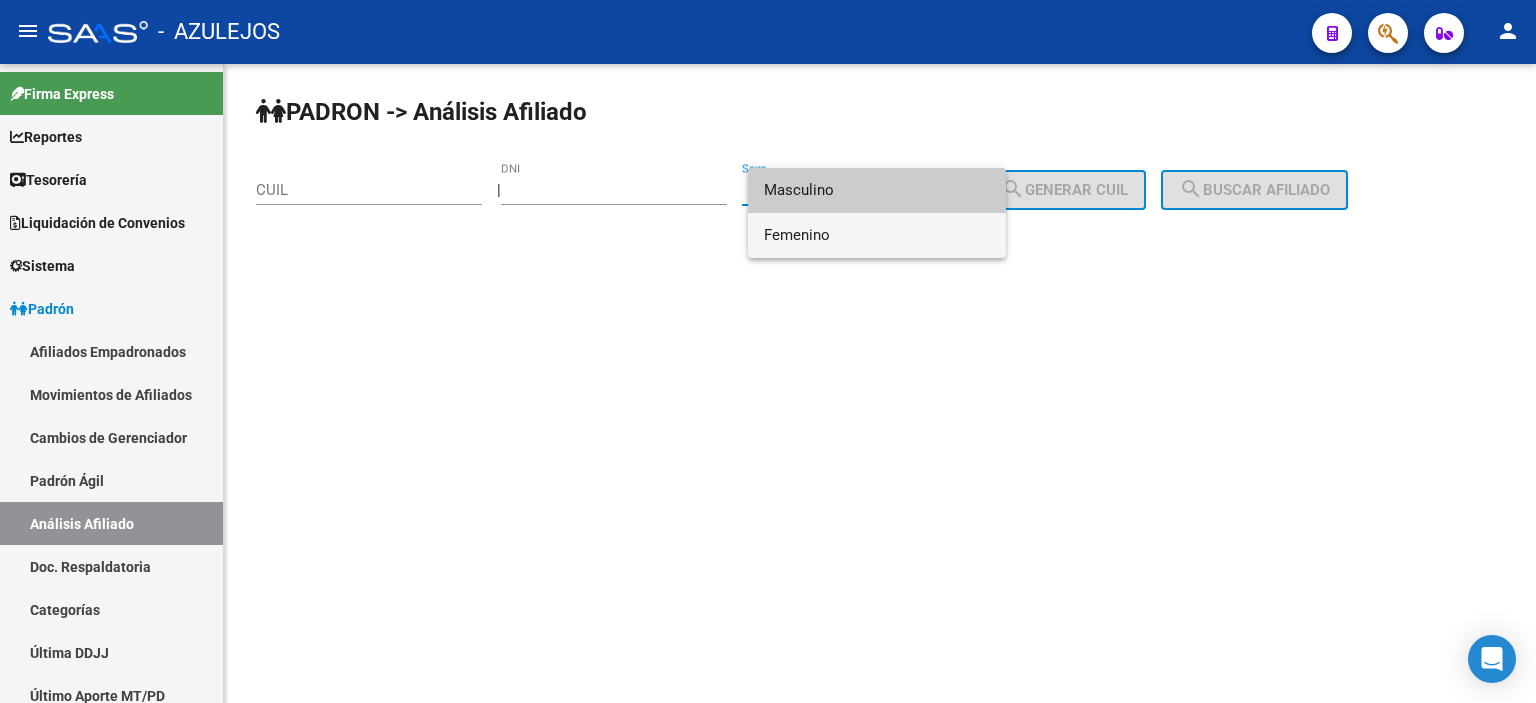 click on "Femenino" at bounding box center [877, 235] 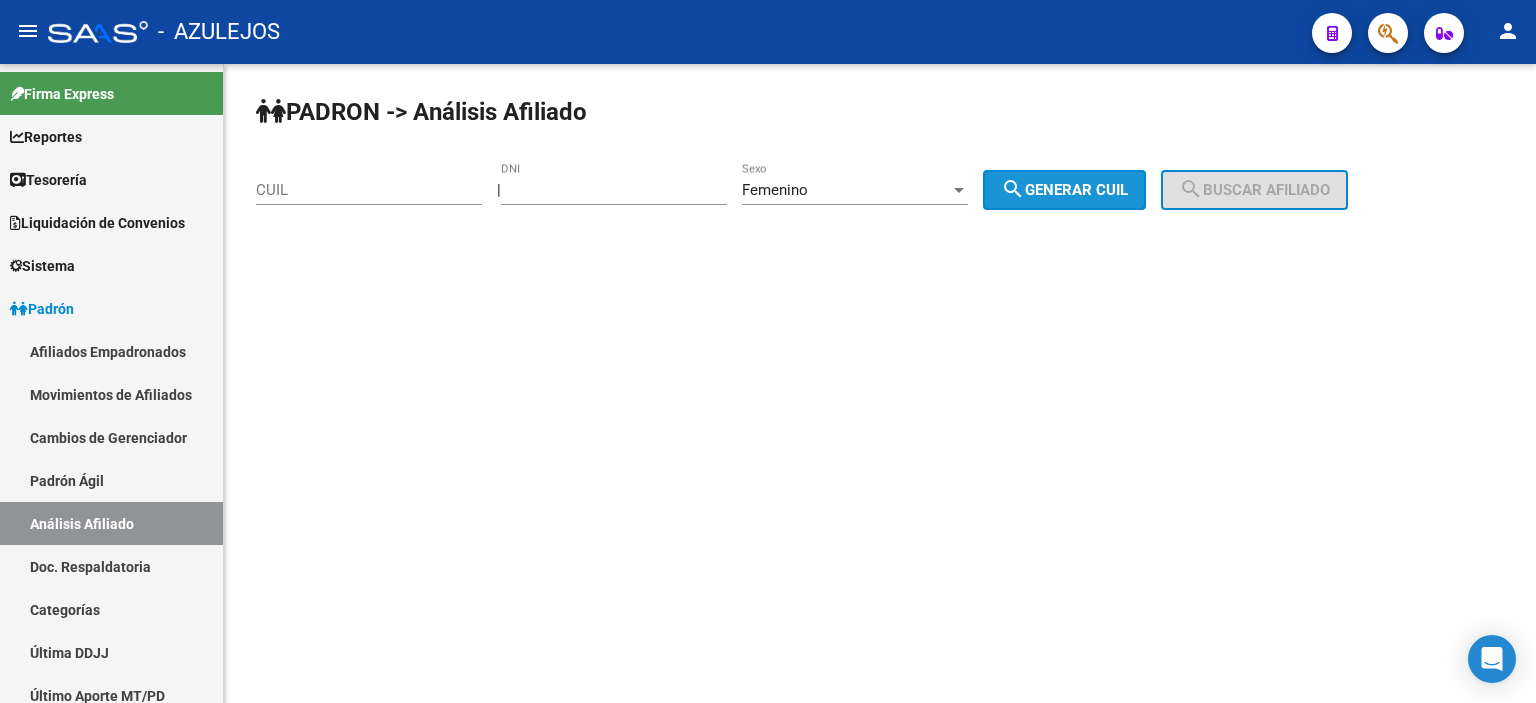 click on "search  Generar CUIL" 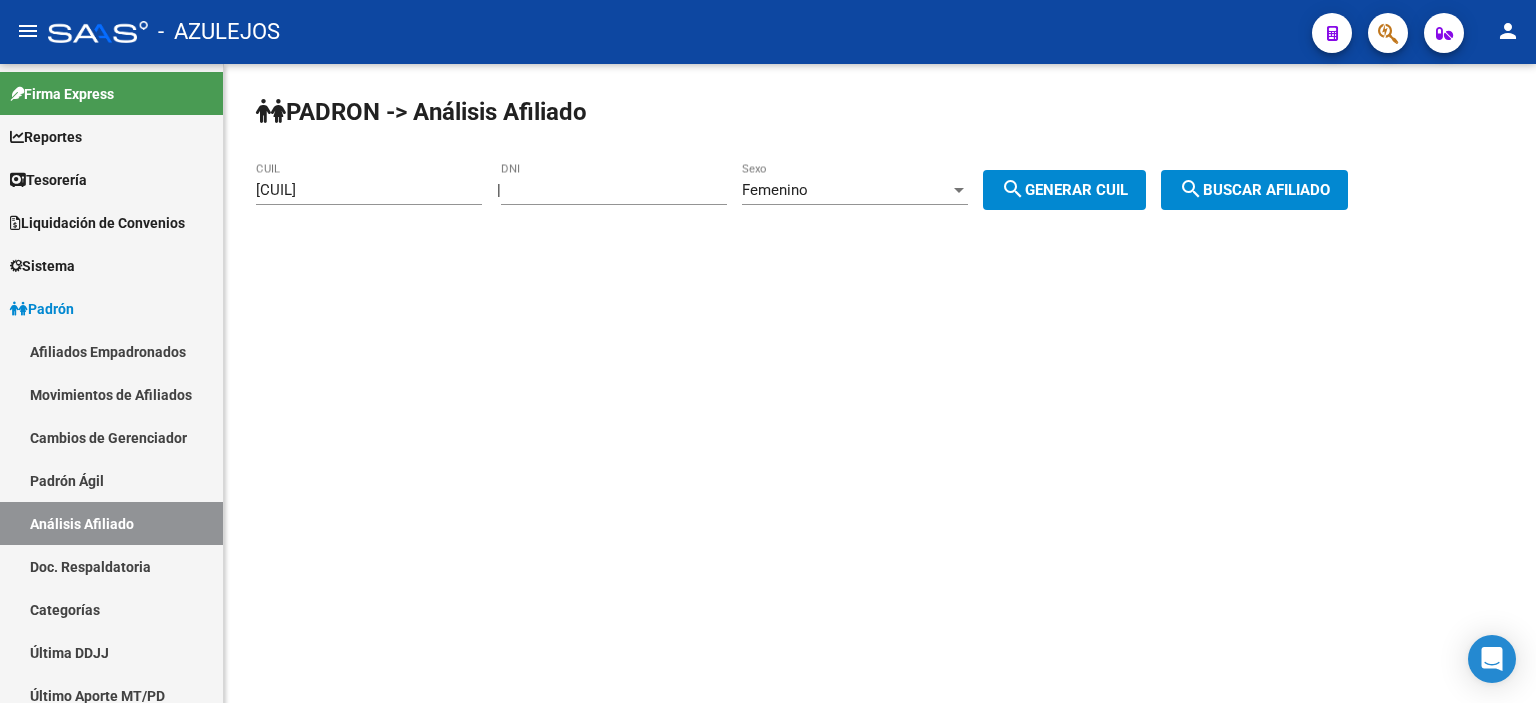 click on "search  Buscar afiliado" 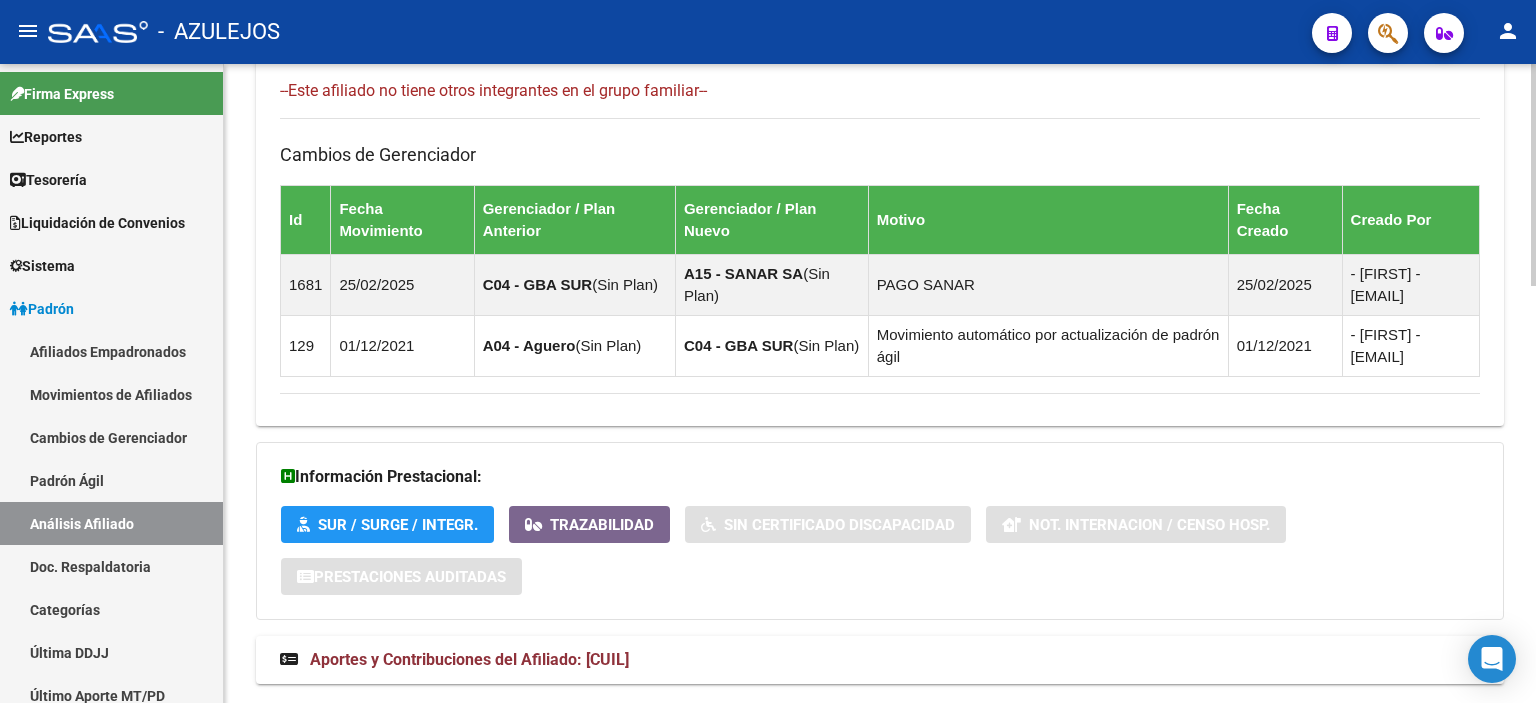scroll, scrollTop: 1201, scrollLeft: 0, axis: vertical 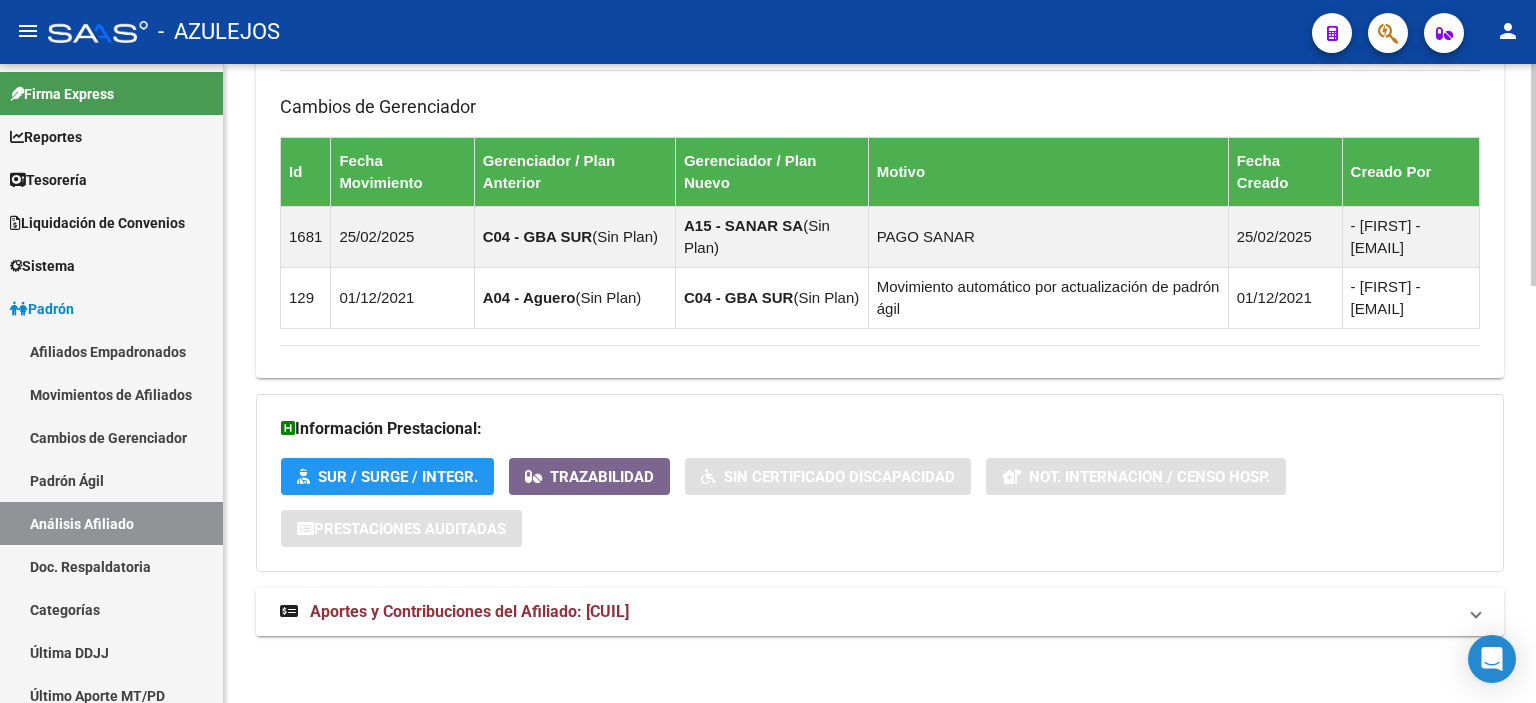 click on "Aportes y Contribuciones del Afiliado: [CUIL]" at bounding box center (469, 611) 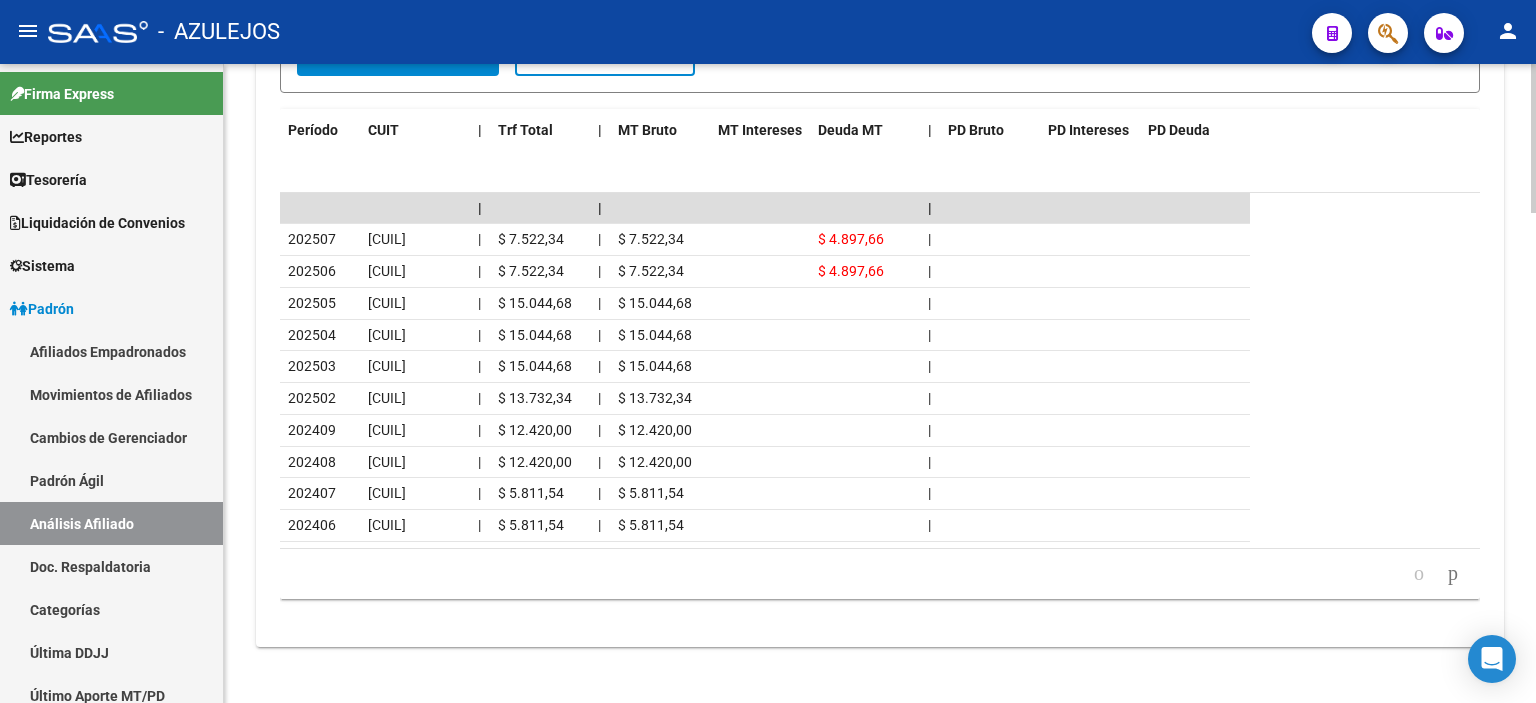 scroll, scrollTop: 1701, scrollLeft: 0, axis: vertical 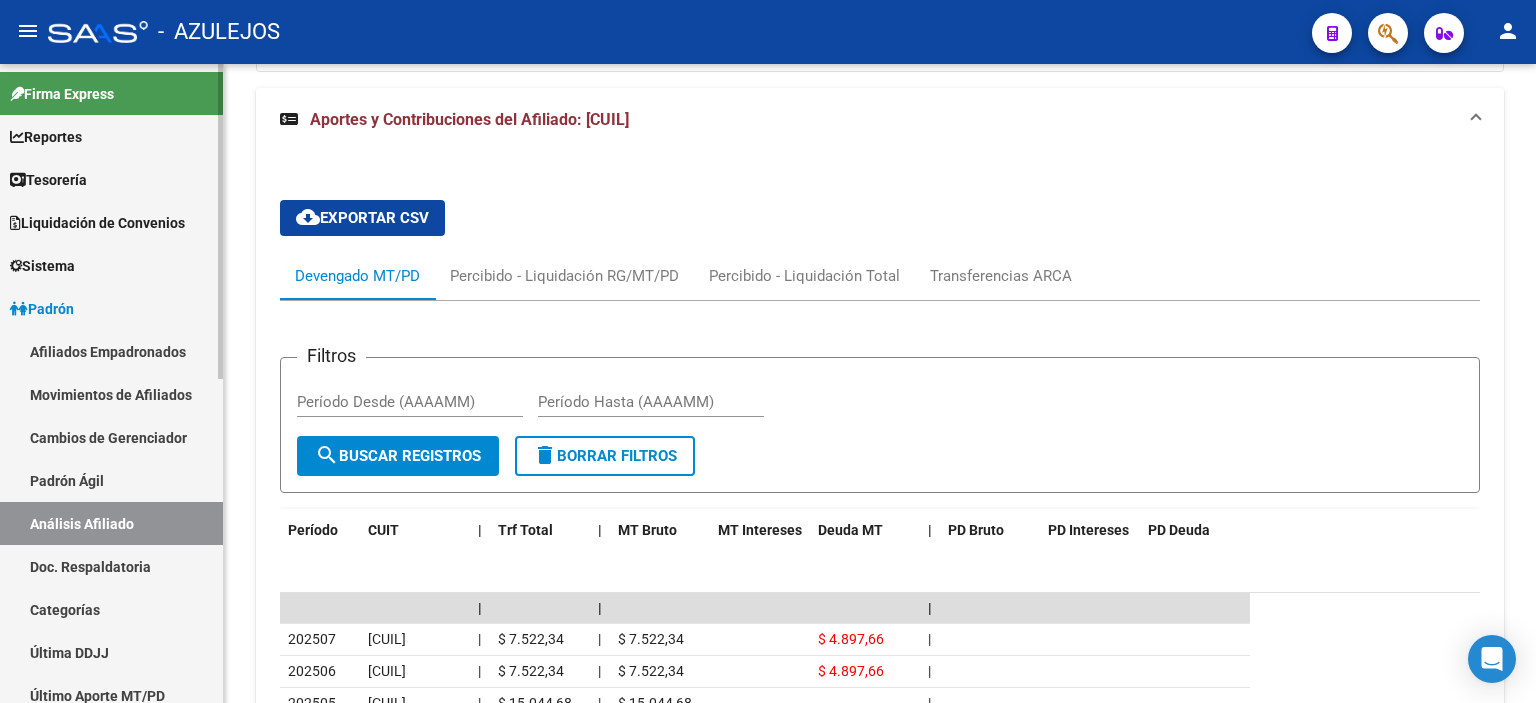 click on "Padrón Ágil" at bounding box center [111, 480] 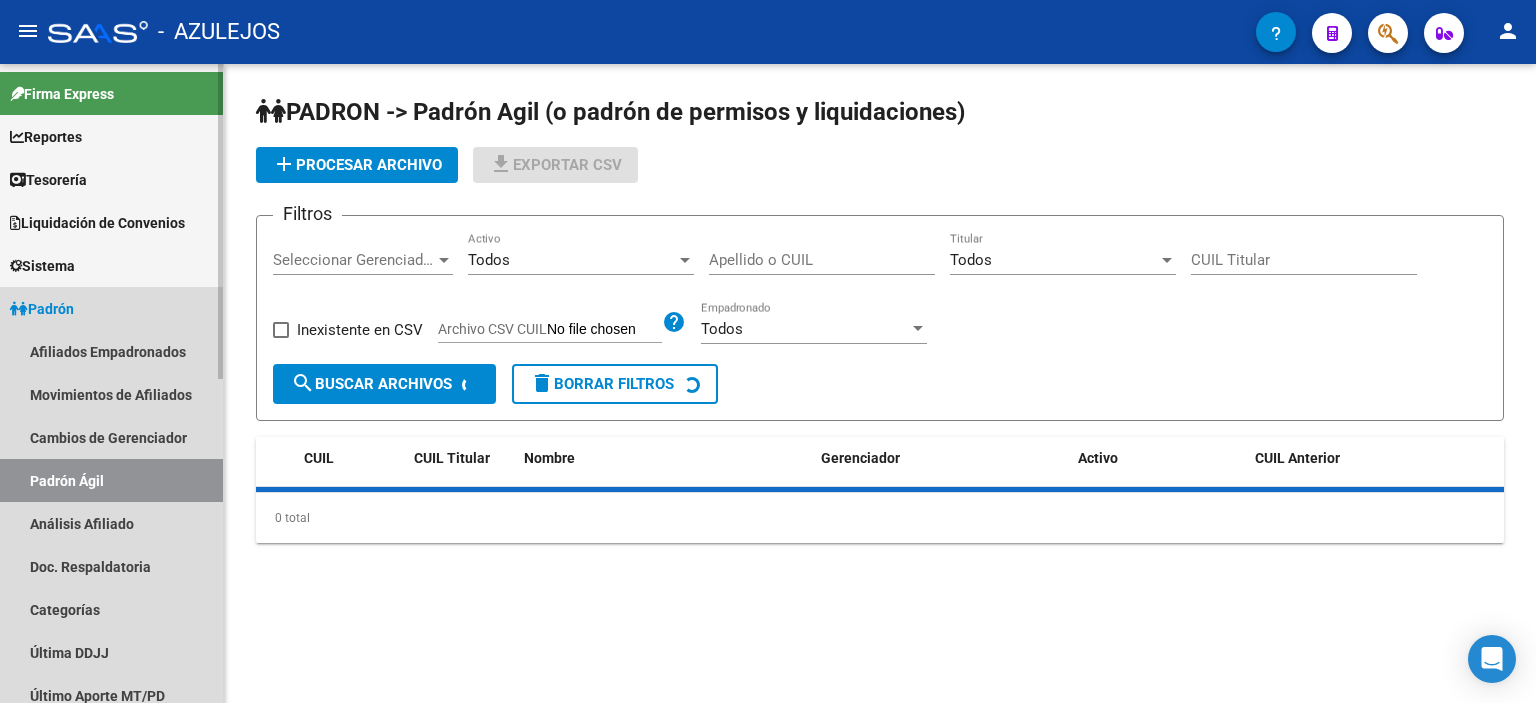 scroll, scrollTop: 0, scrollLeft: 0, axis: both 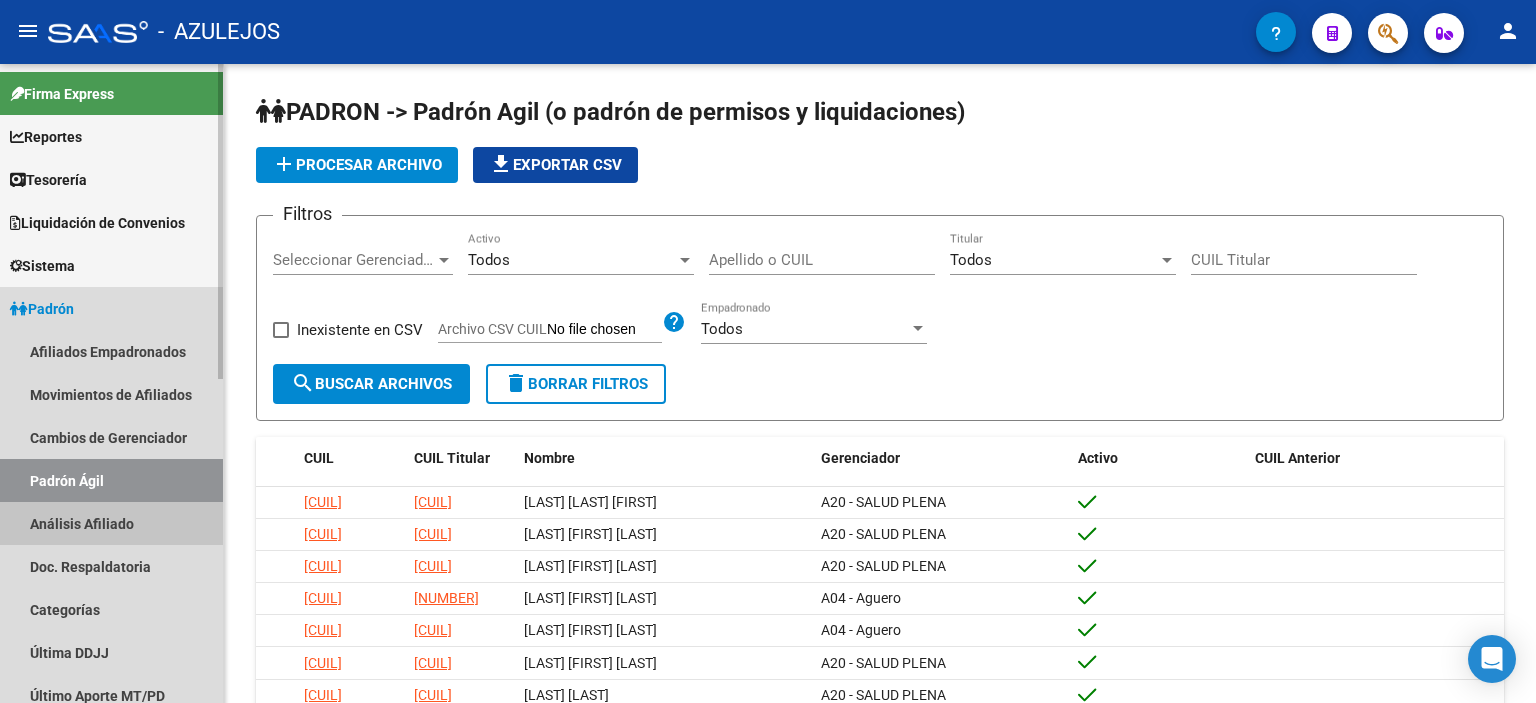 click on "Análisis Afiliado" at bounding box center [111, 523] 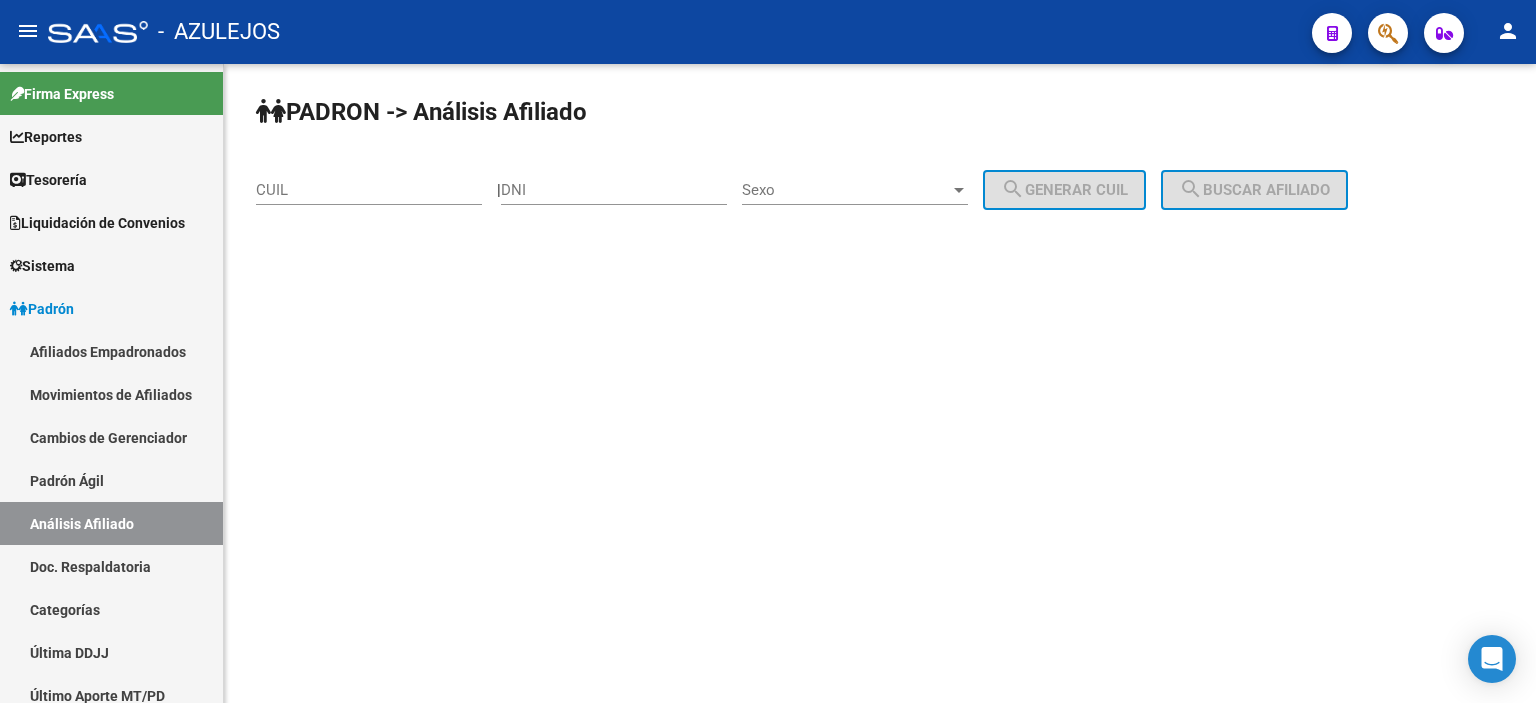 click on "DNI" at bounding box center (614, 190) 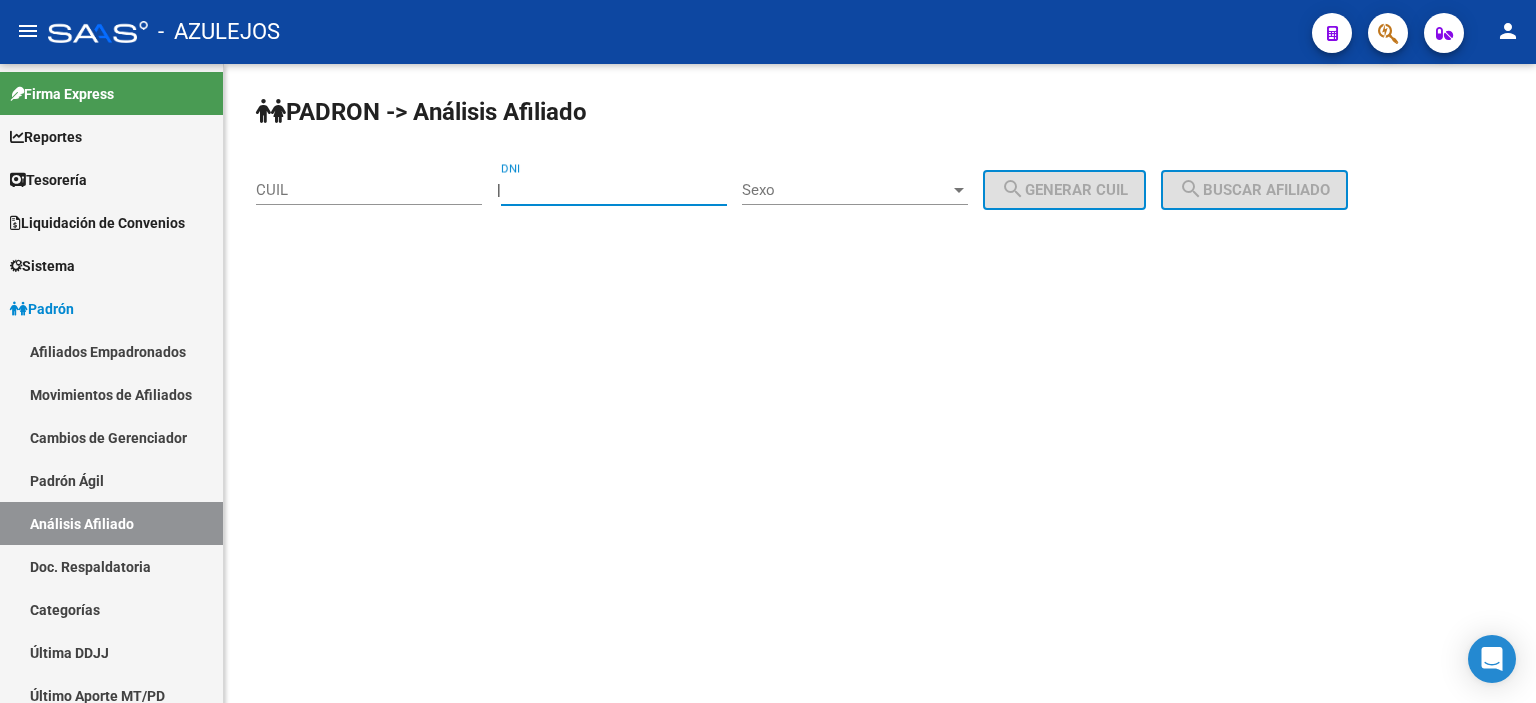 click on "DNI" at bounding box center (614, 190) 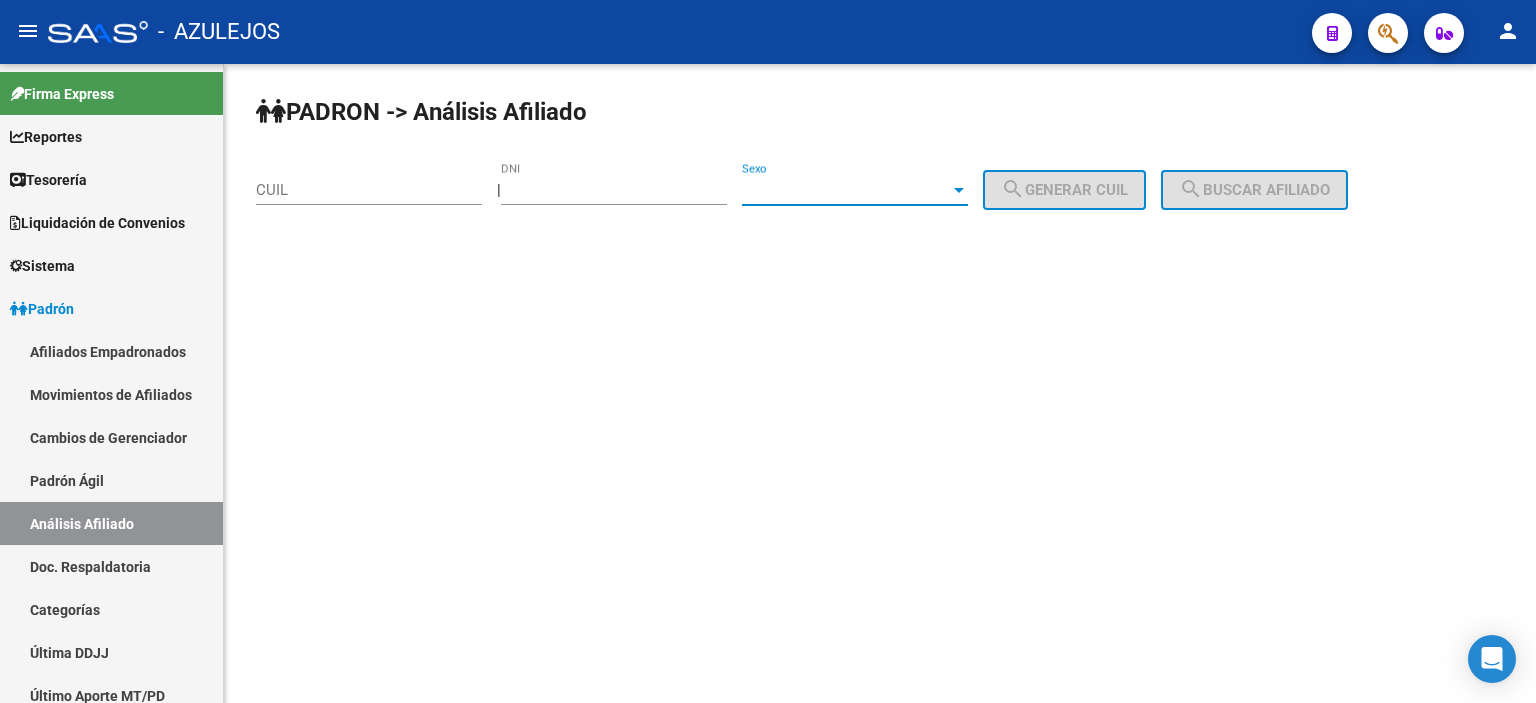 click on "Sexo" at bounding box center [846, 190] 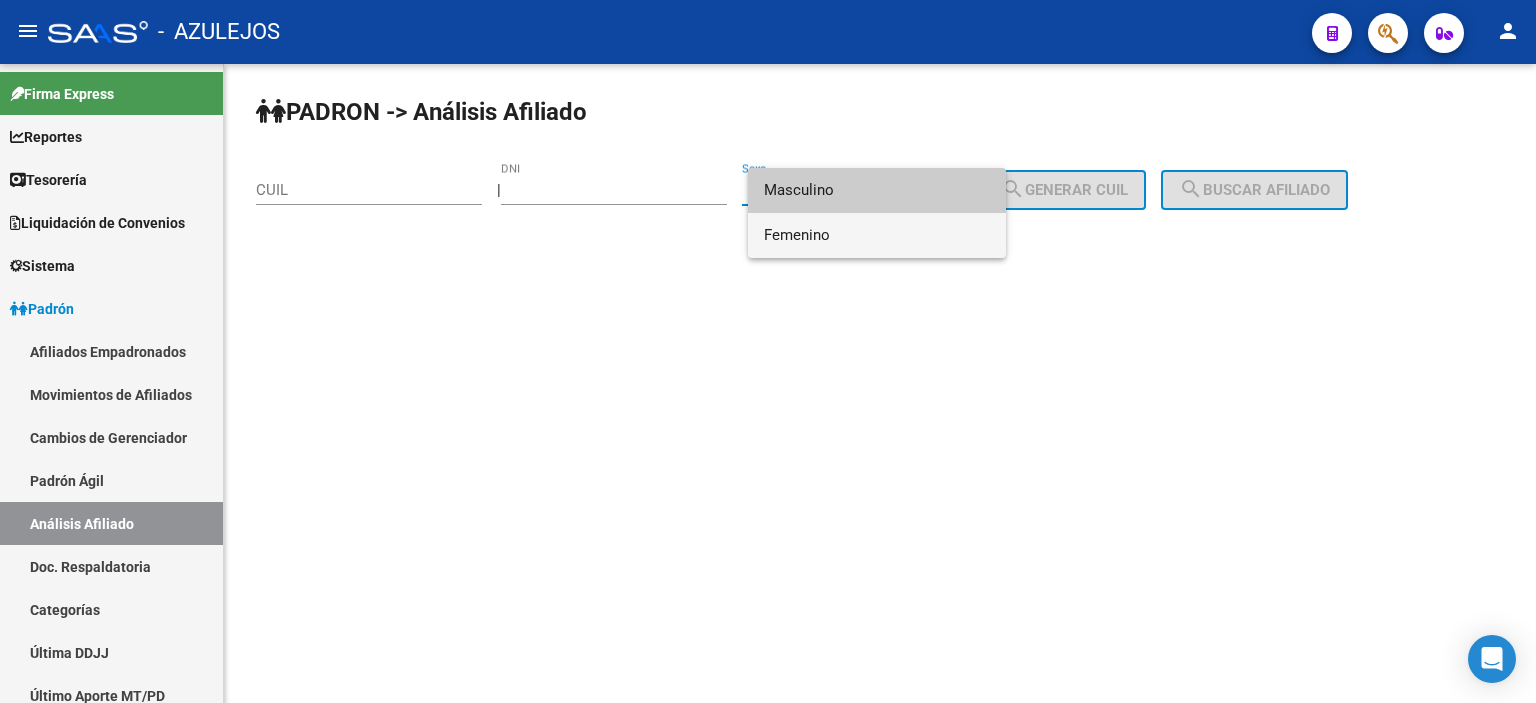 click on "Femenino" at bounding box center (877, 235) 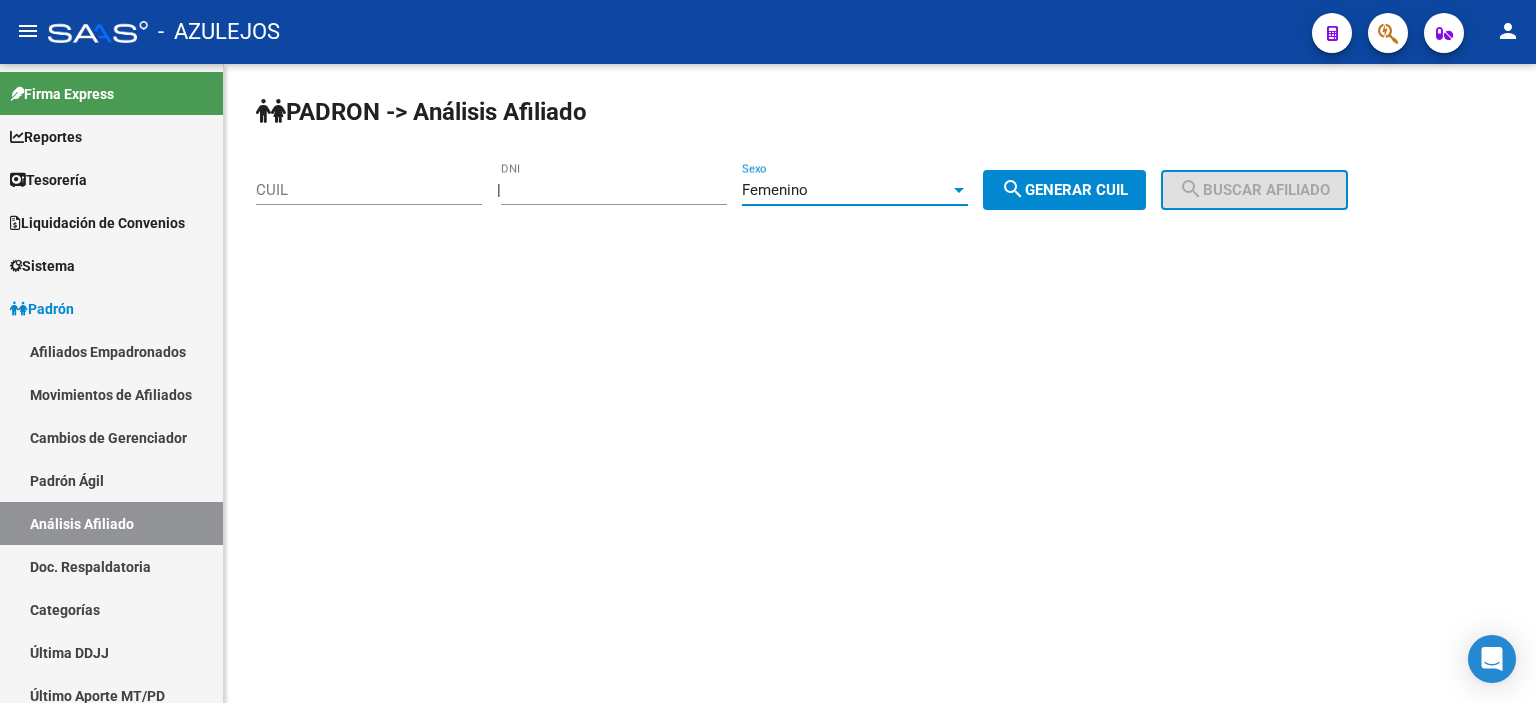 click on "search  Generar CUIL" 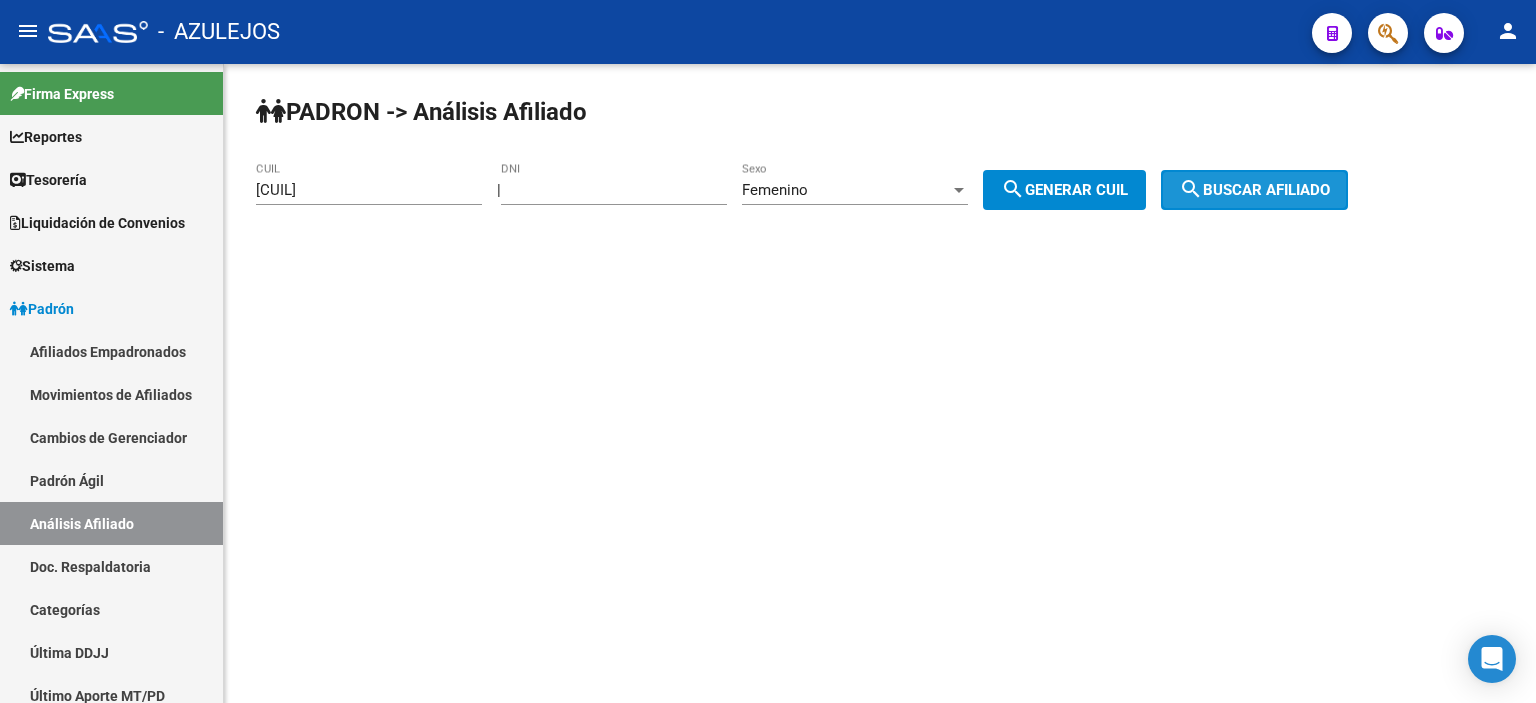 click on "search  Buscar afiliado" 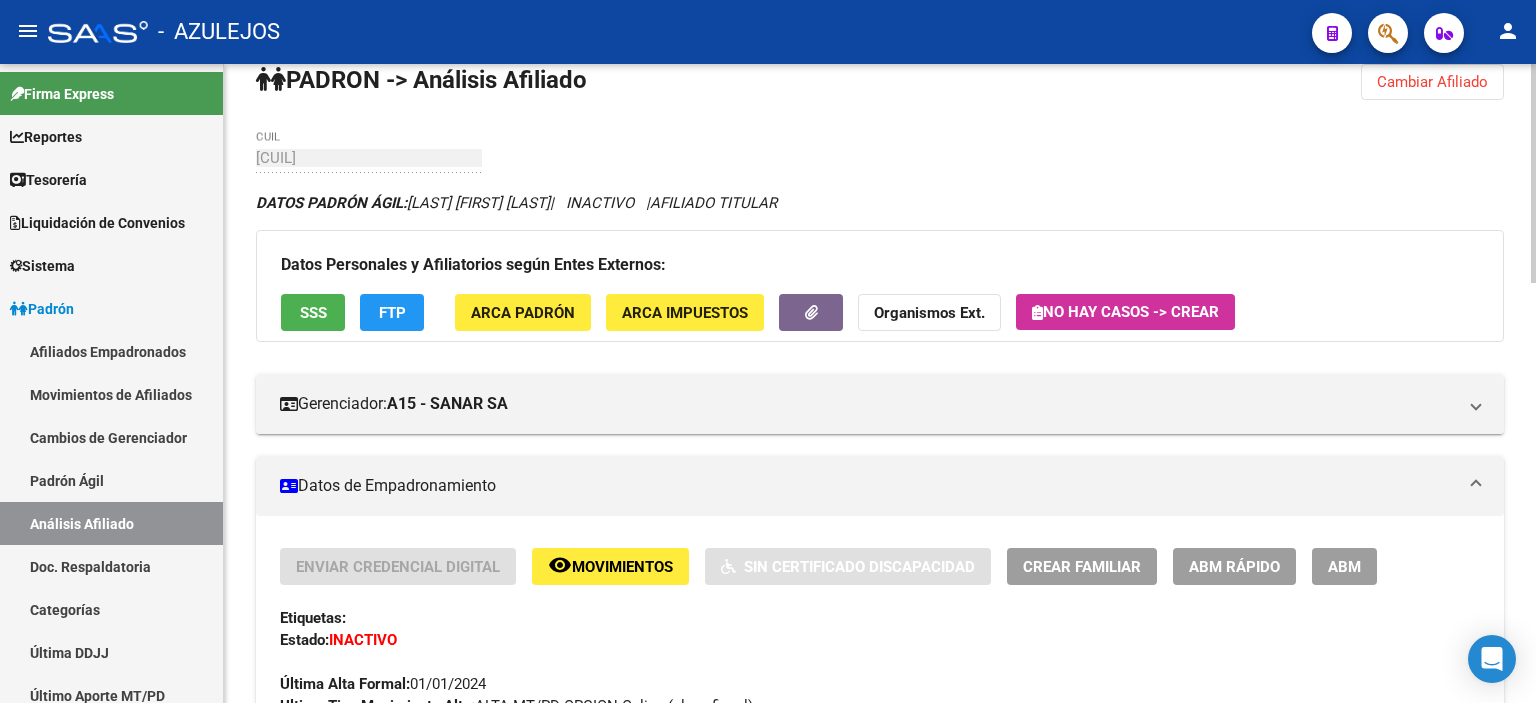 scroll, scrollTop: 0, scrollLeft: 0, axis: both 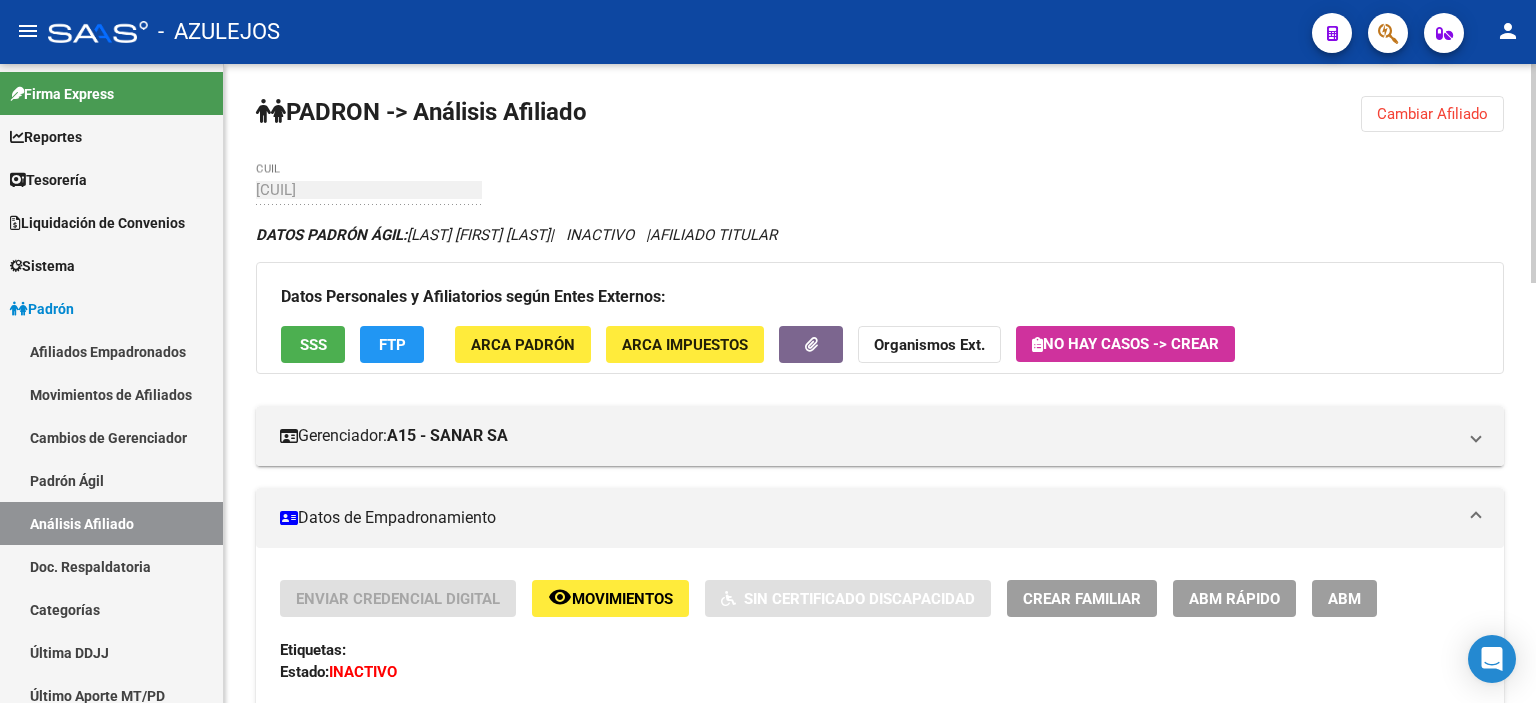 click on "PADRON -> Análisis Afiliado  Cambiar Afiliado
[CUIL] CUIL DATOS PADRÓN ÁGIL:  [LAST] [FIRST] [LAST]     |   INACTIVO   |     AFILIADO TITULAR  Datos Personales y Afiliatorios según Entes Externos: SSS FTP ARCA Padrón ARCA Impuestos Organismos Ext.   No hay casos -> Crear
Gerenciador:      A15 - SANAR SA Atención telefónica: Atención emergencias: Otros Datos Útiles:    Datos de Empadronamiento  Enviar Credencial Digital remove_red_eye Movimientos    Sin Certificado Discapacidad Crear Familiar ABM Rápido ABM Etiquetas: Estado: INACTIVO Última Alta Formal:  [DD]/[MM]/[YYYY] Ultimo Tipo Movimiento Alta:  ALTA MT/PD OPCION Online (clave fiscal) Última Baja Formal:  [DD]/[MM]/[YYYY] Ultimo Tipo Movimiento Baja:  MONOTRIBUTISTA SIN APORTE (3 CONSECUT/ 5 ALTERNAD) Comentario ADMIN:  ALTA ONLINE AUTOMATICA MT/PD el [DATE] [TIME] DATOS DEL AFILIADO Apellido:  [LAST] [FIRST] [LAST] CUIL:  [CUIL] Documento:  DU - DOCUMENTO UNICO [NUMBER]  Nacionalidad:  ARGENTINA Parentesco:     F" 